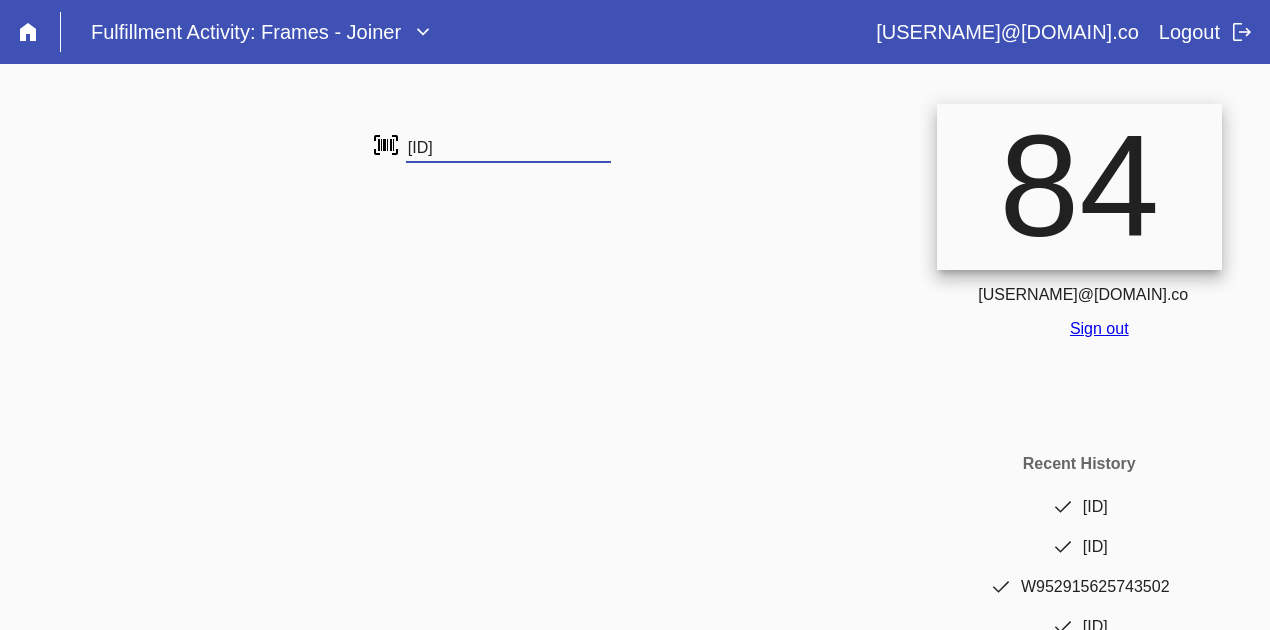 scroll, scrollTop: 0, scrollLeft: 0, axis: both 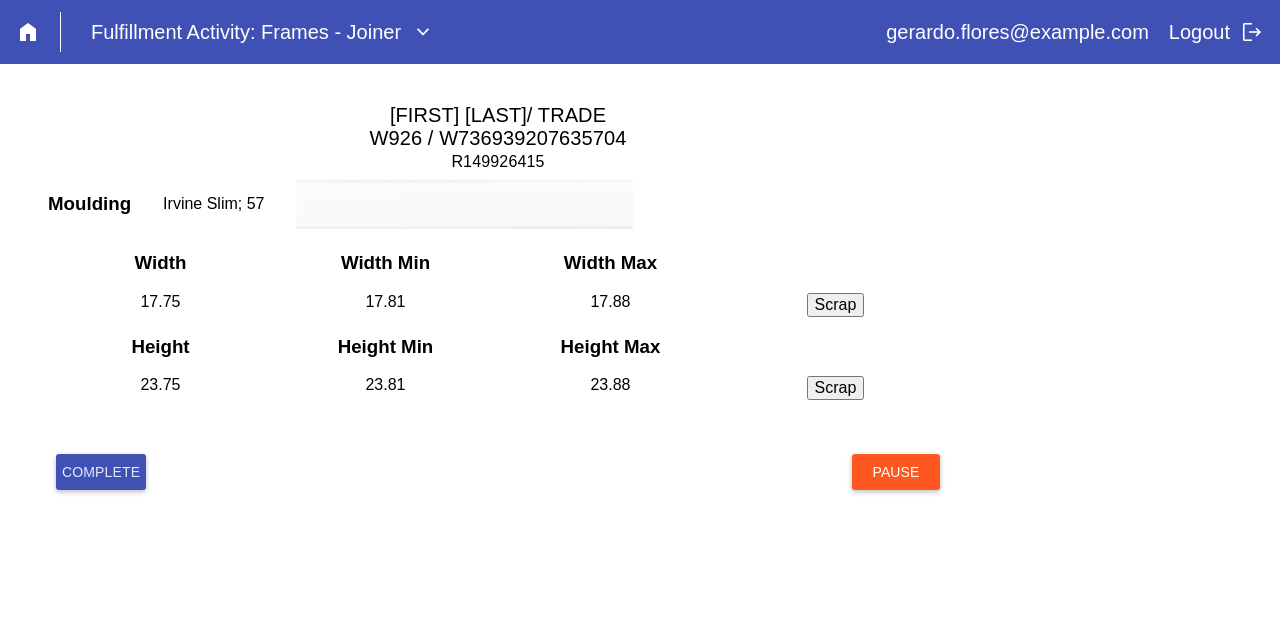 click on "Complete" at bounding box center (101, 472) 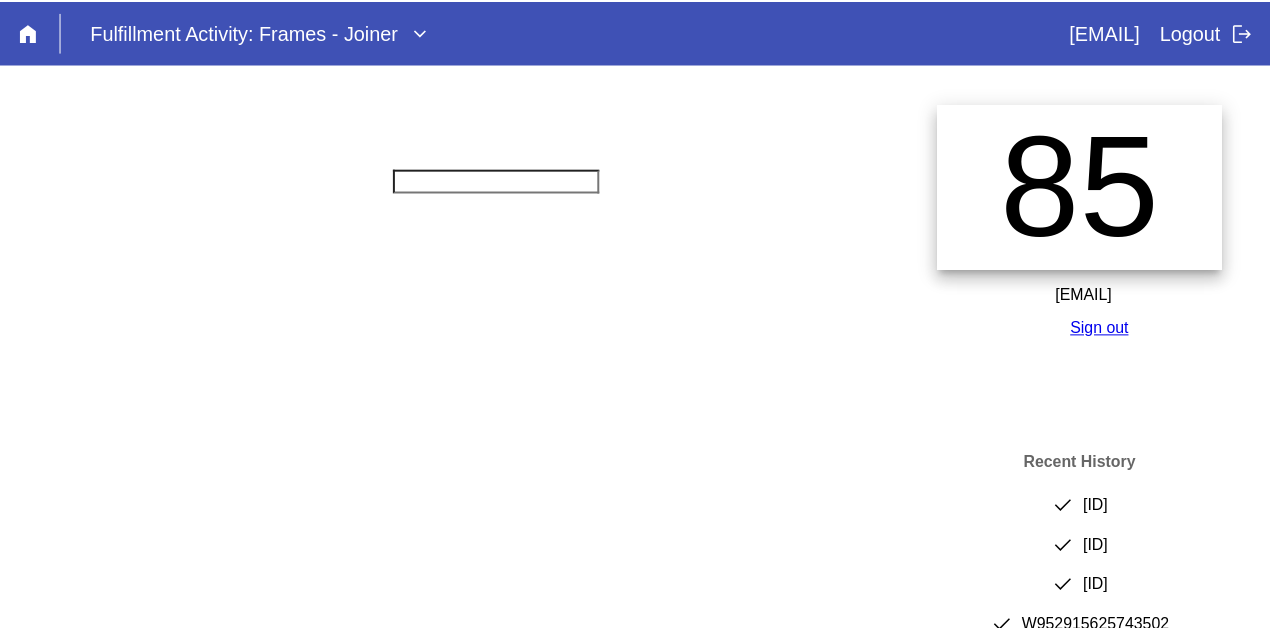 scroll, scrollTop: 0, scrollLeft: 0, axis: both 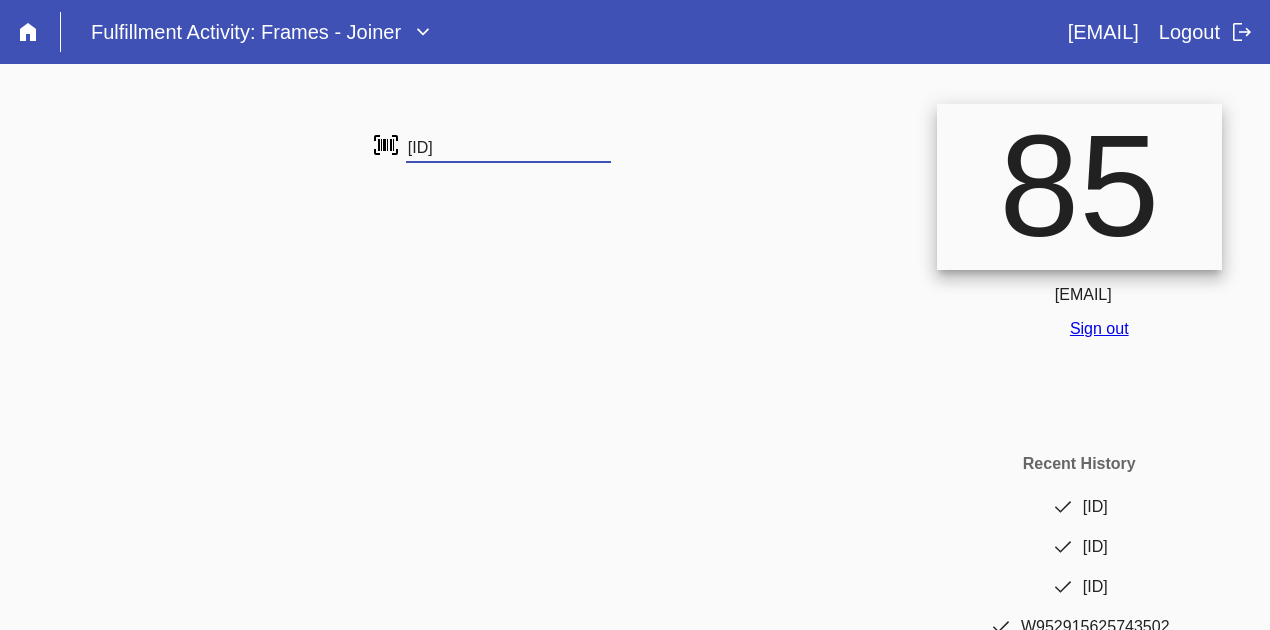 type on "W360437178409774" 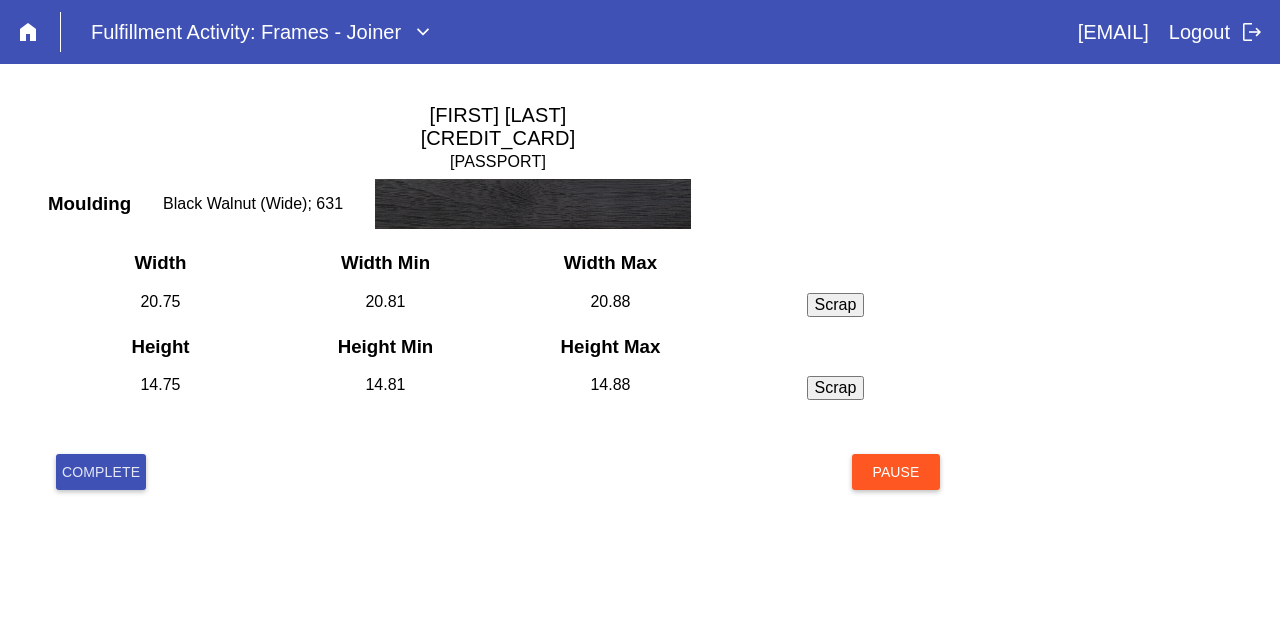 scroll, scrollTop: 0, scrollLeft: 0, axis: both 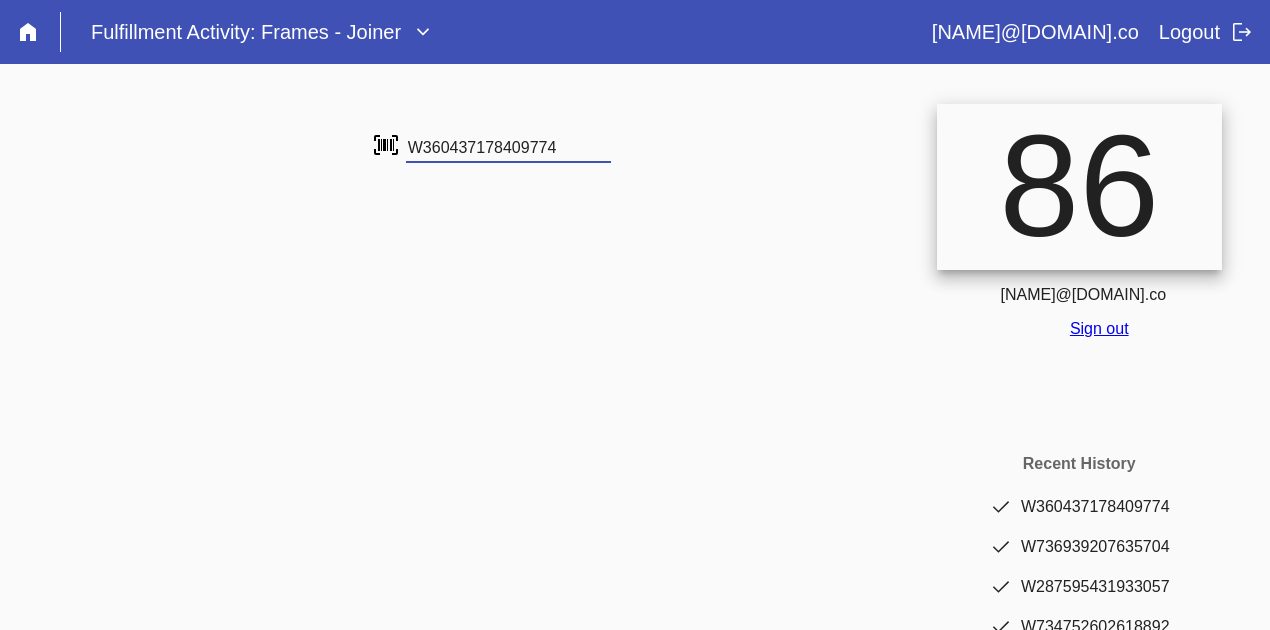 type on "W360437178409774" 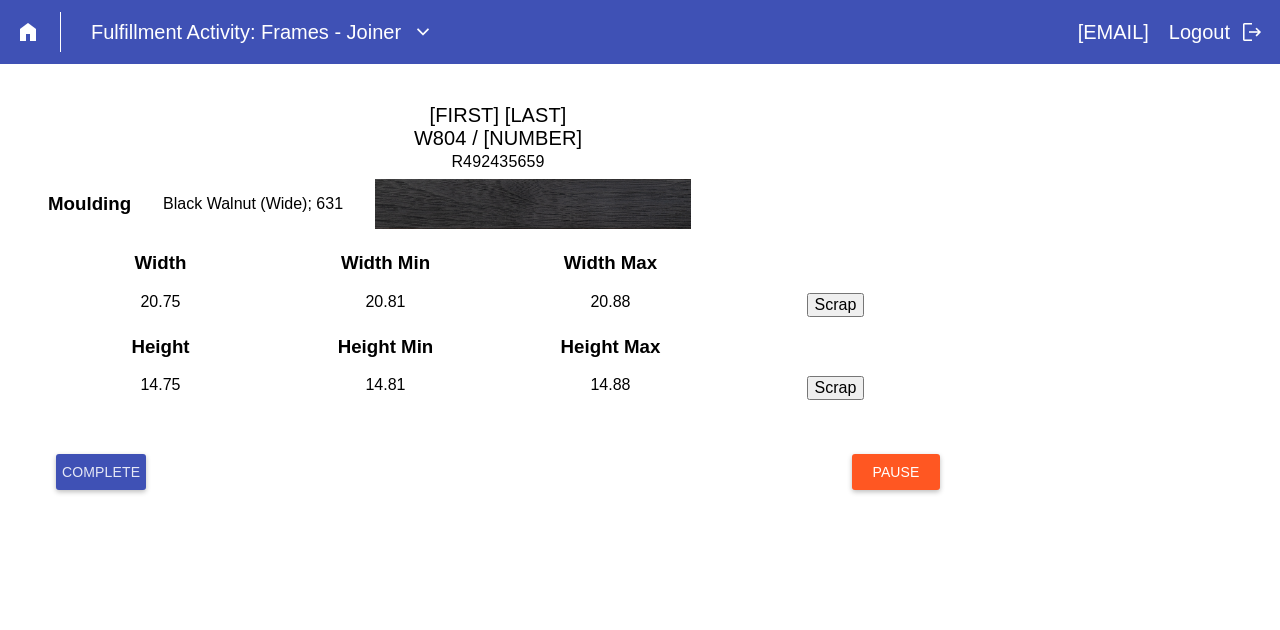 scroll, scrollTop: 0, scrollLeft: 0, axis: both 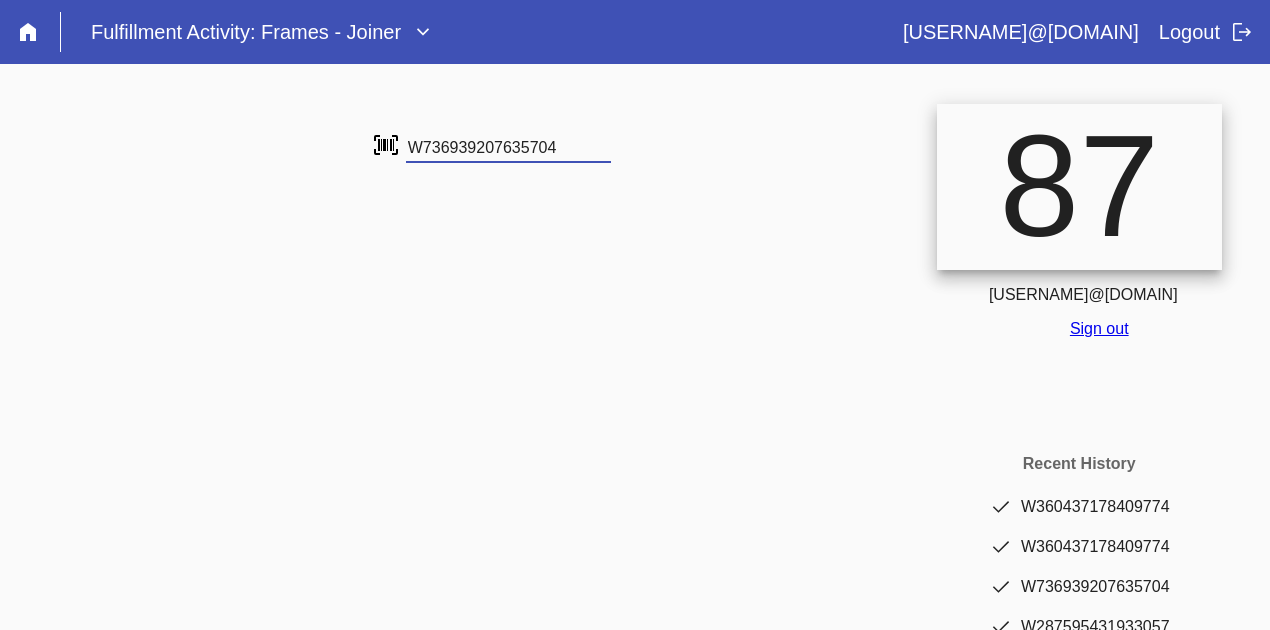 type on "W736939207635704" 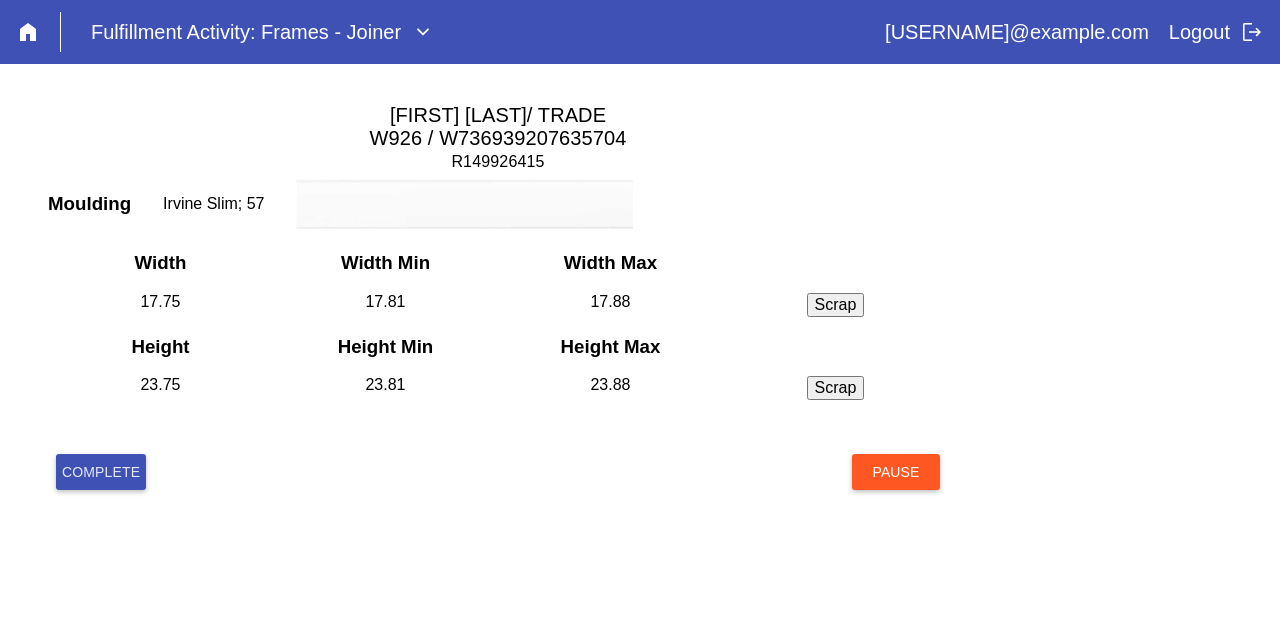 scroll, scrollTop: 0, scrollLeft: 0, axis: both 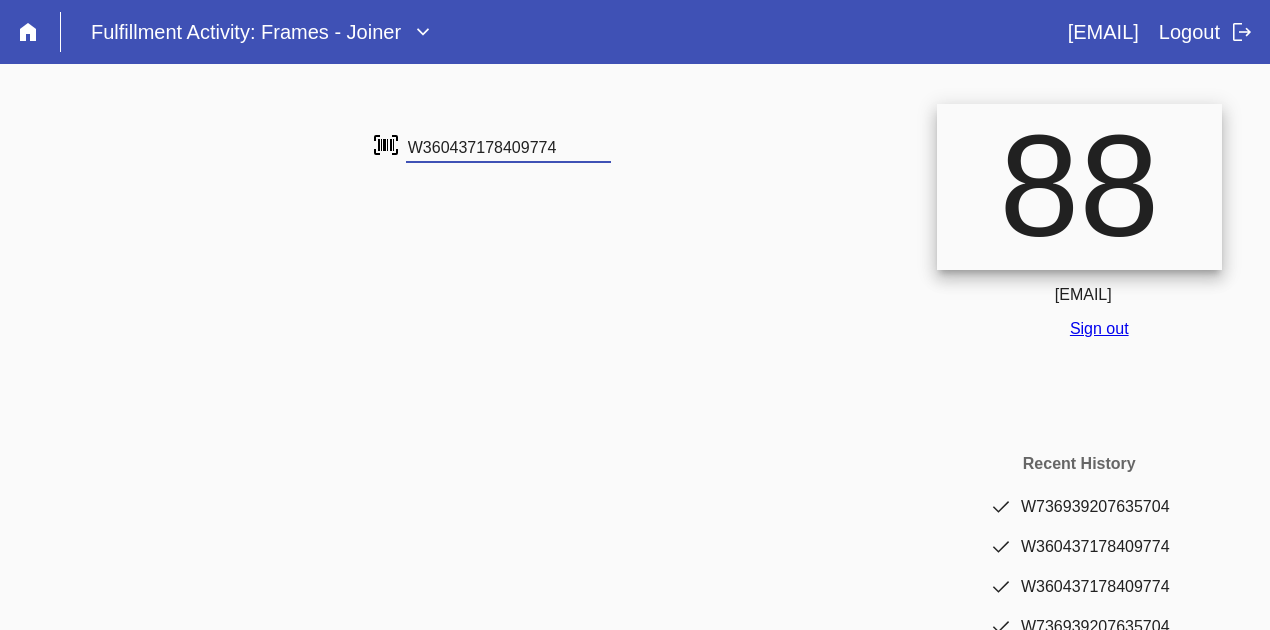 type on "W360437178409774" 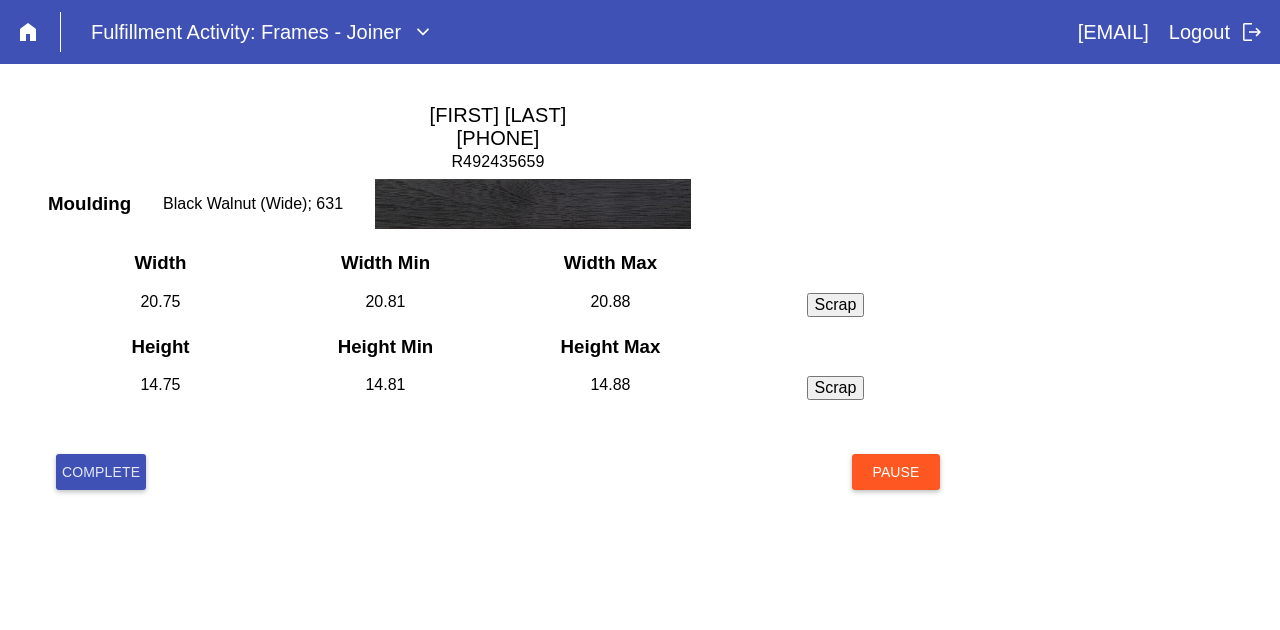 scroll, scrollTop: 0, scrollLeft: 0, axis: both 